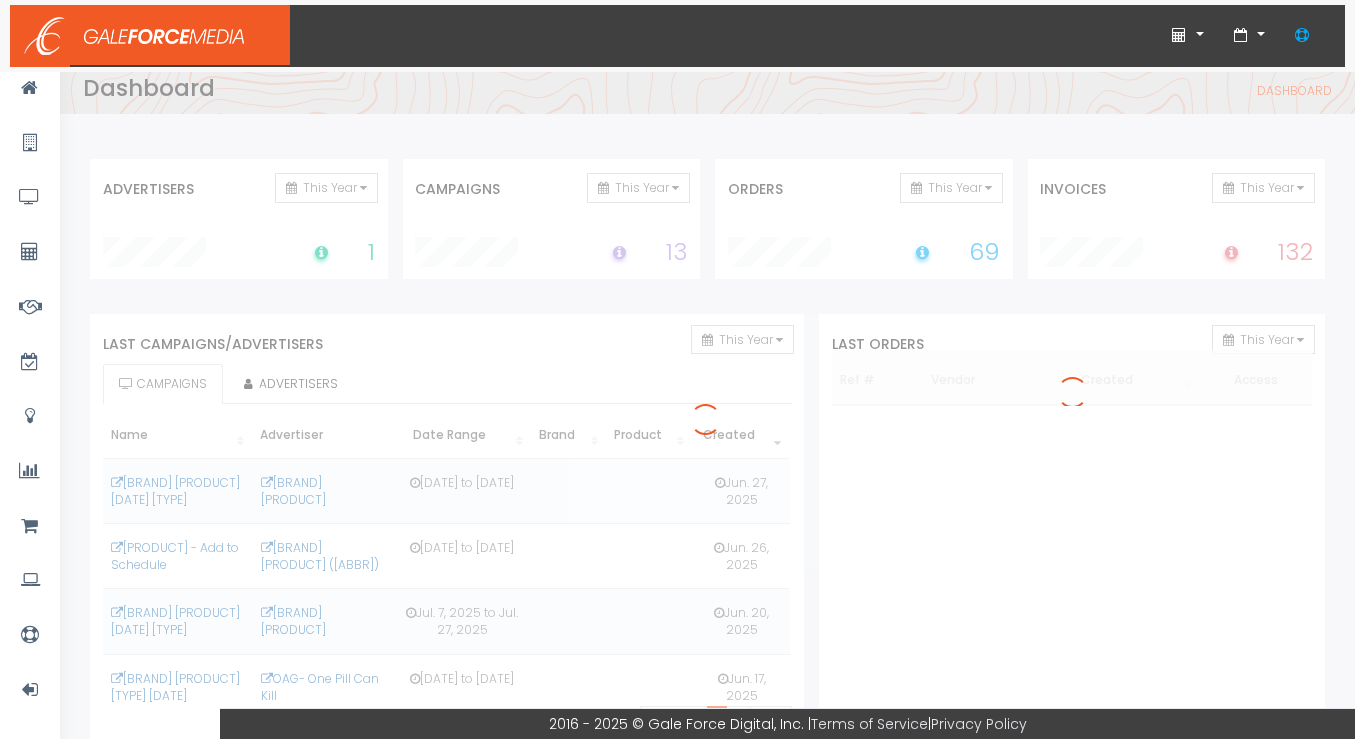 scroll, scrollTop: 0, scrollLeft: 0, axis: both 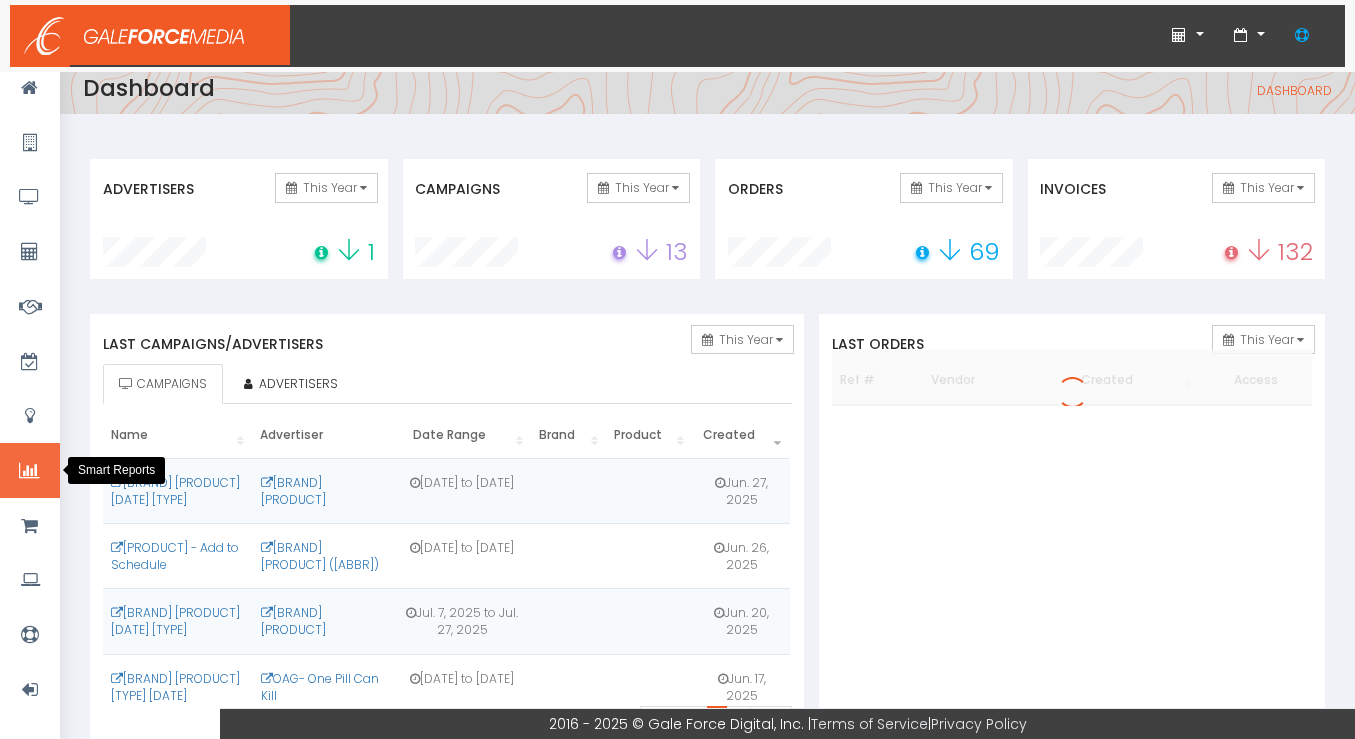 click at bounding box center (29, 471) 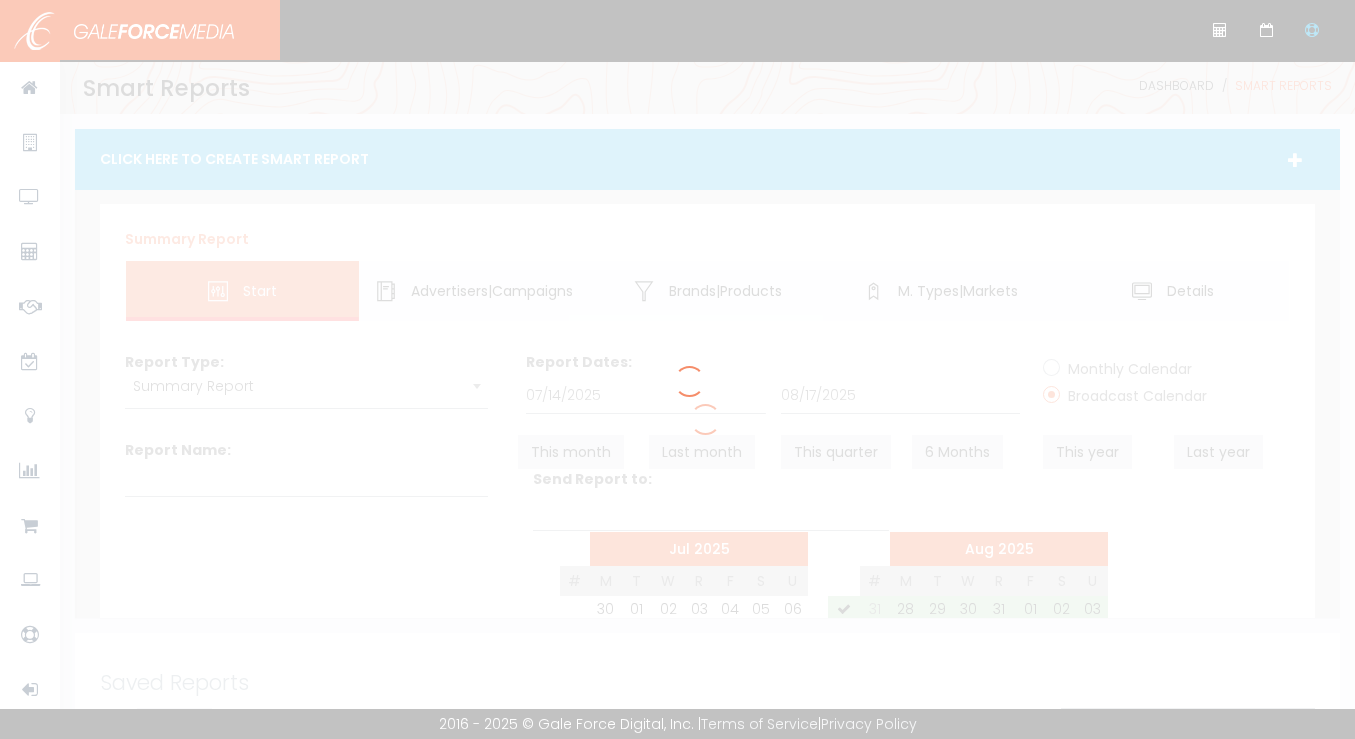 scroll, scrollTop: 0, scrollLeft: 0, axis: both 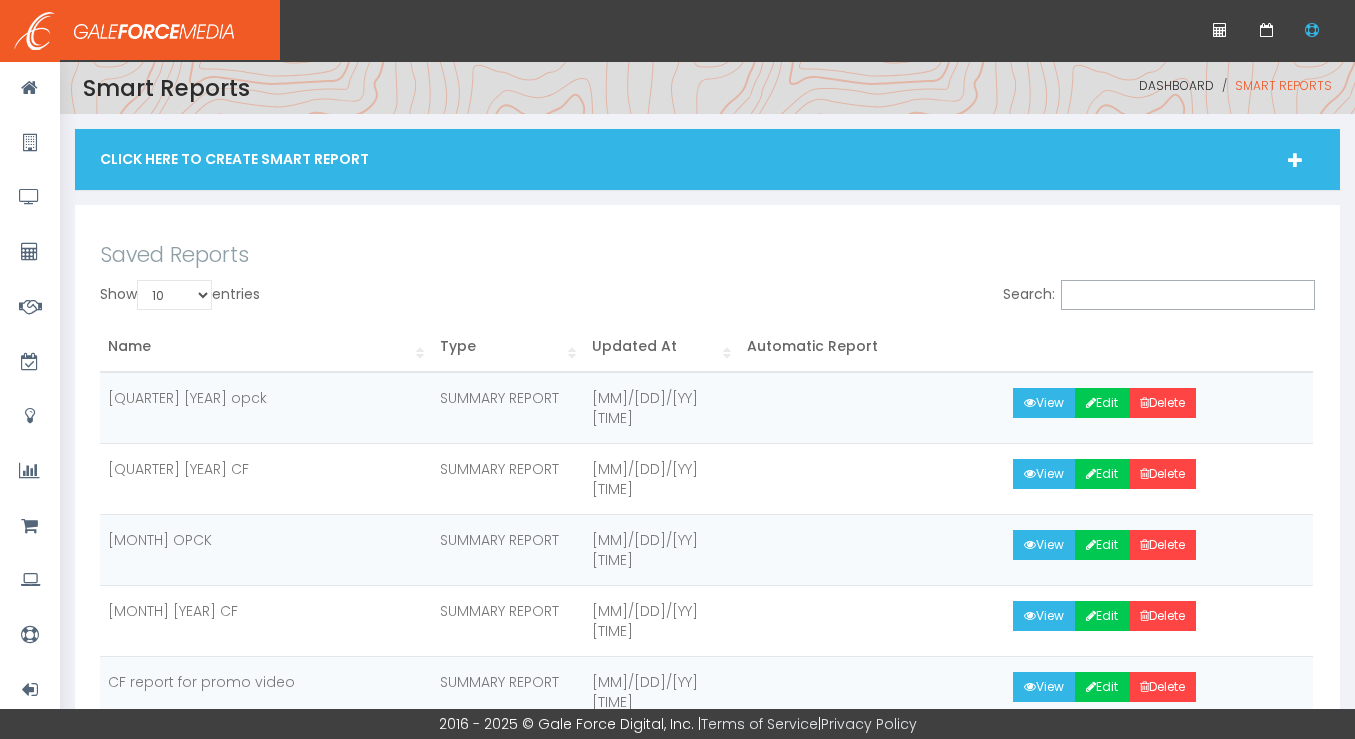 click on "Click Here To Create Smart Report" at bounding box center [707, 159] 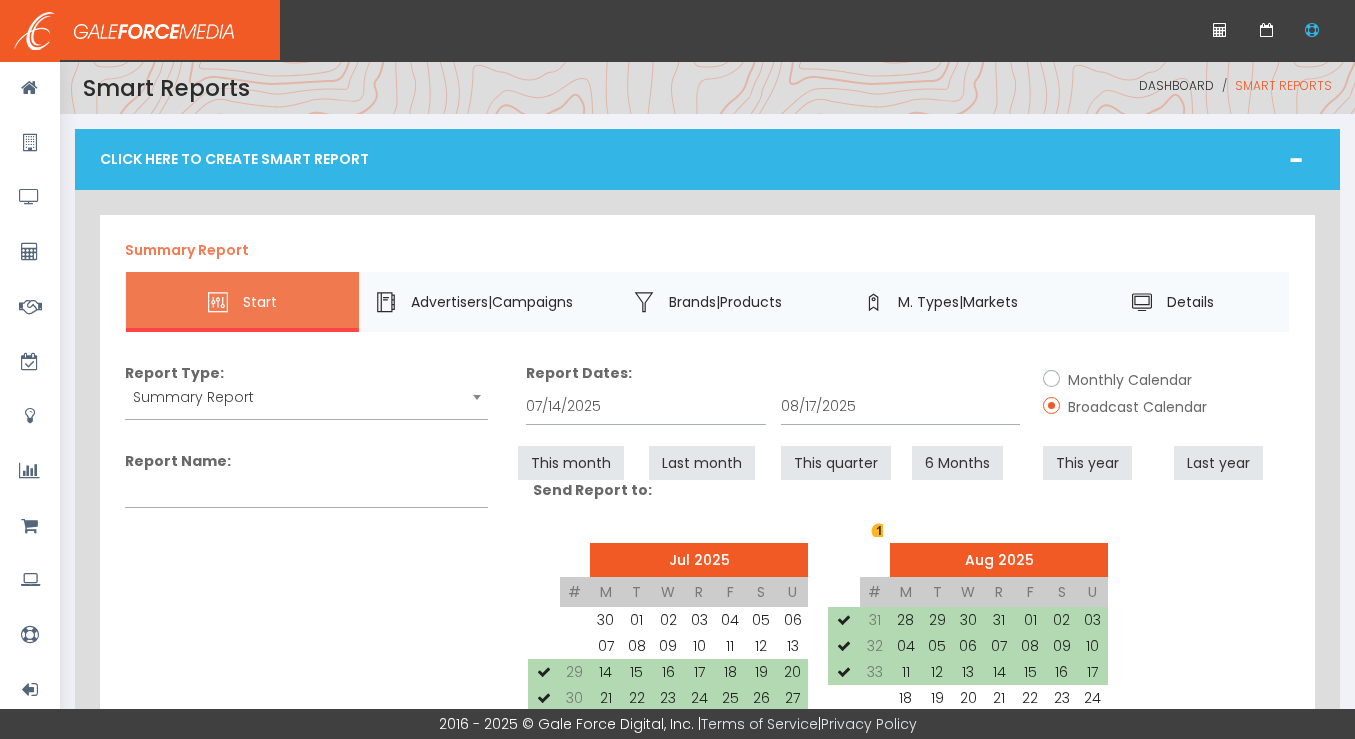 click on "Monthly Calendar" at bounding box center (1127, 380) 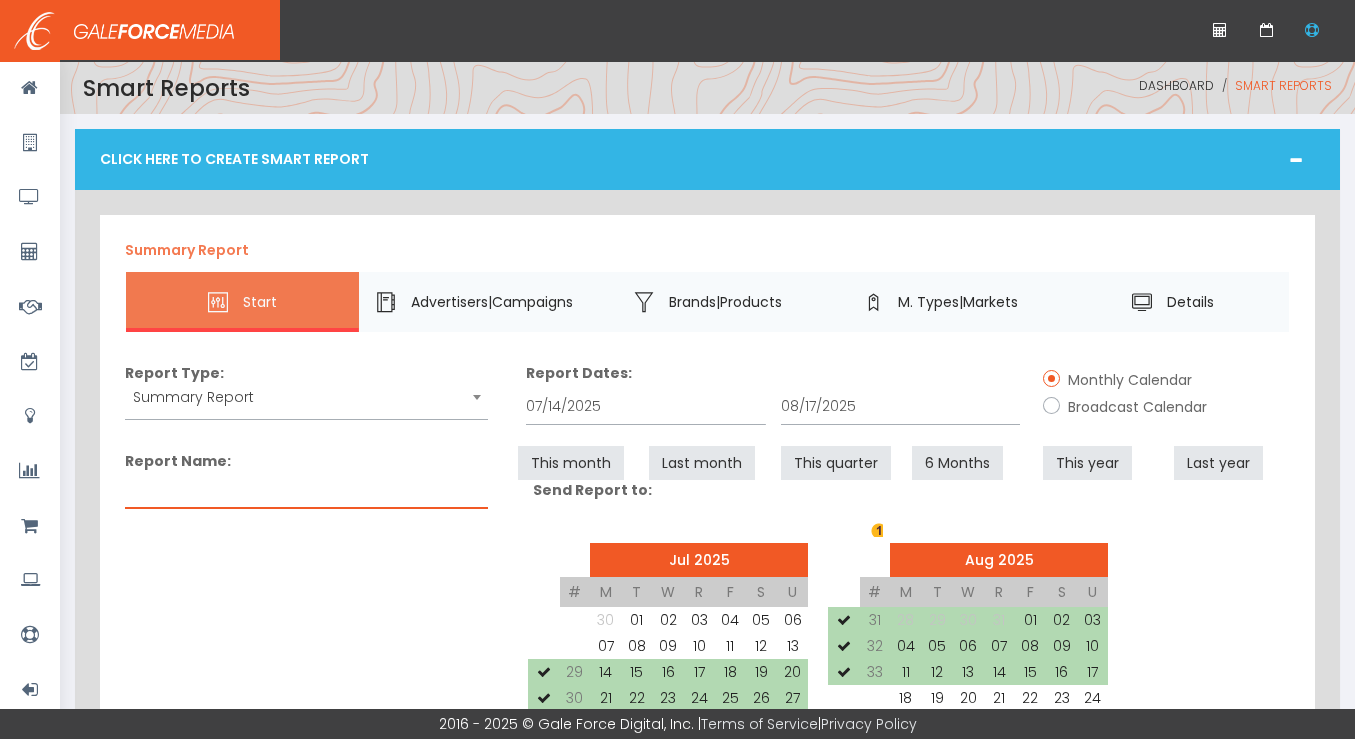 click on "Report Name:" at bounding box center (306, 490) 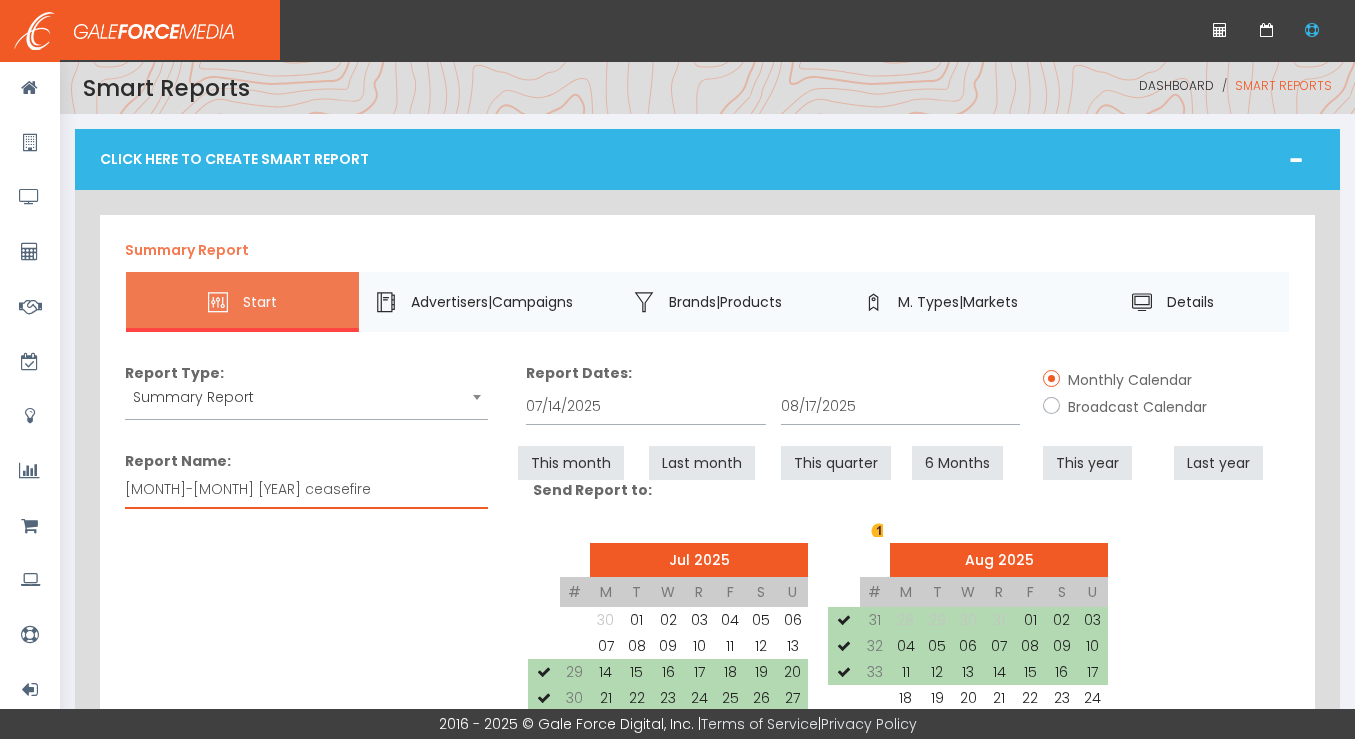 type on "[MONTH]-[MONTH] [YEAR] ceasefire" 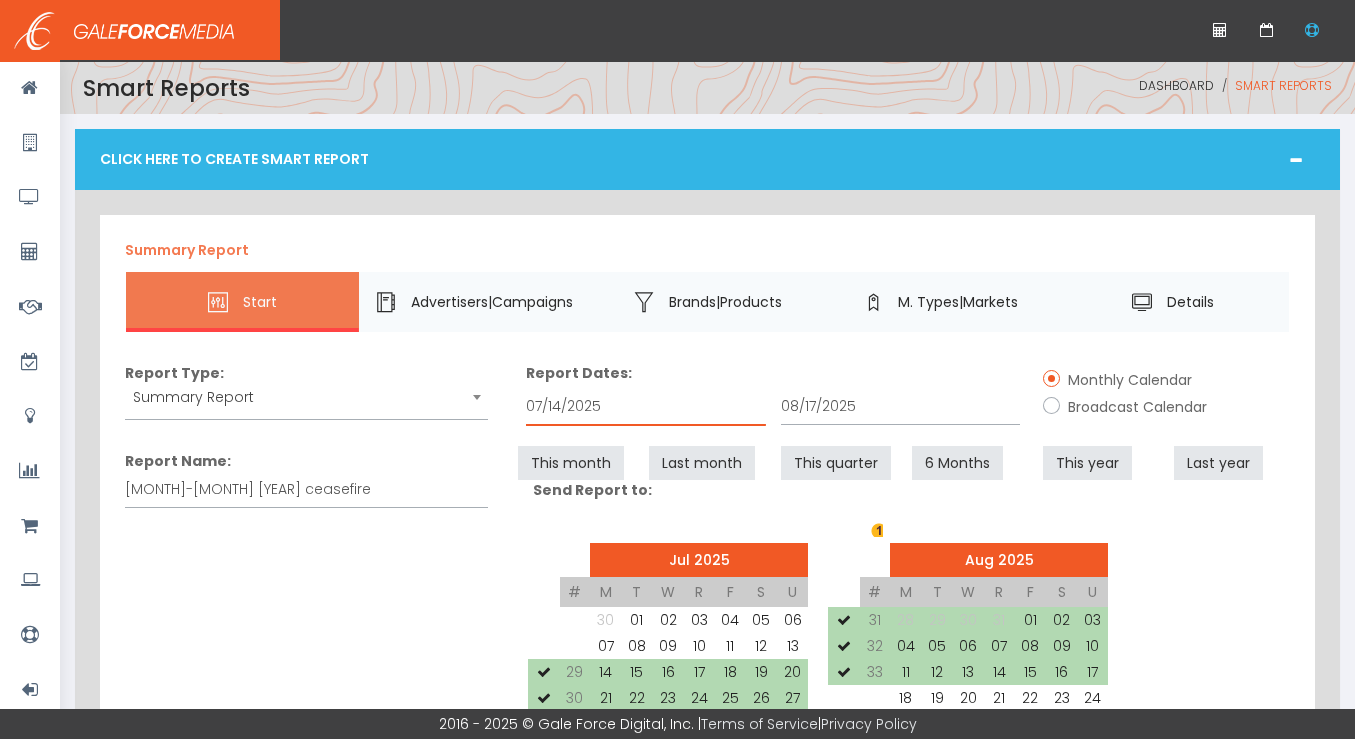 click on "07/14/2025" at bounding box center [646, 407] 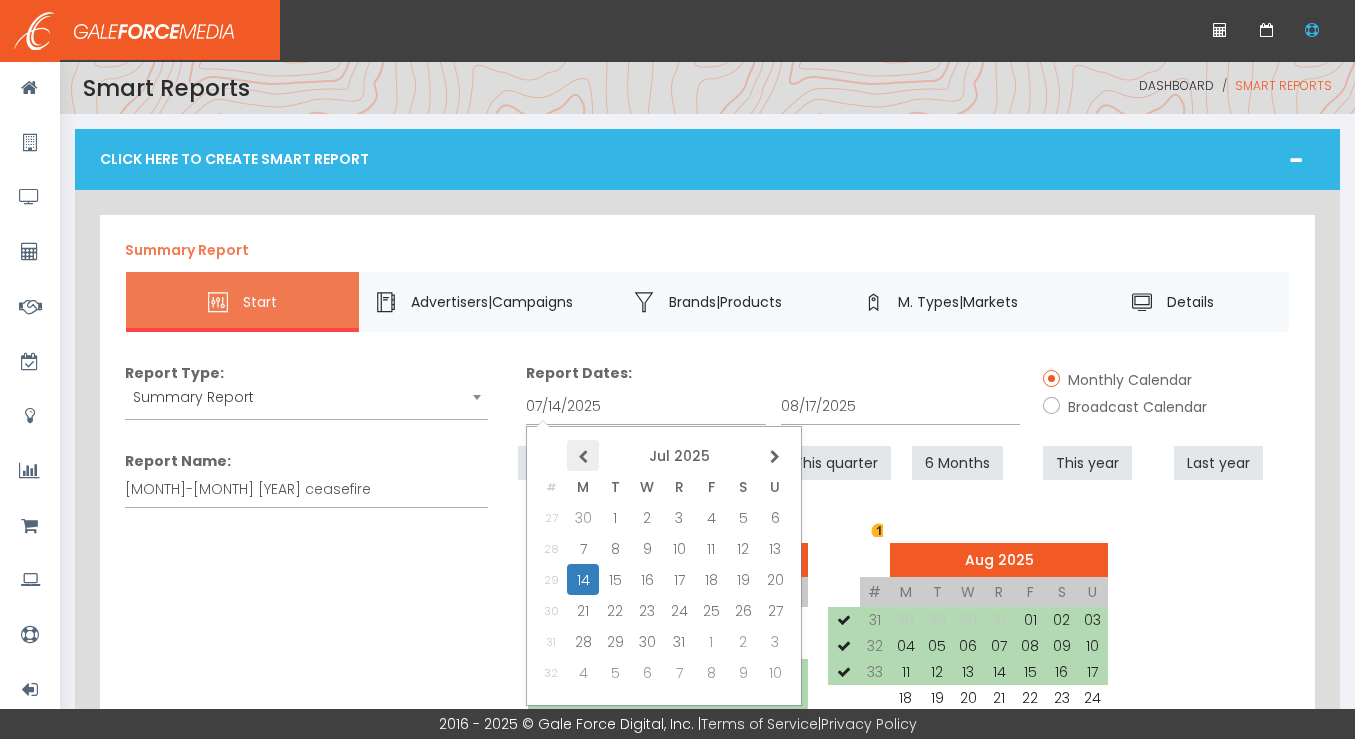 click at bounding box center [583, 457] 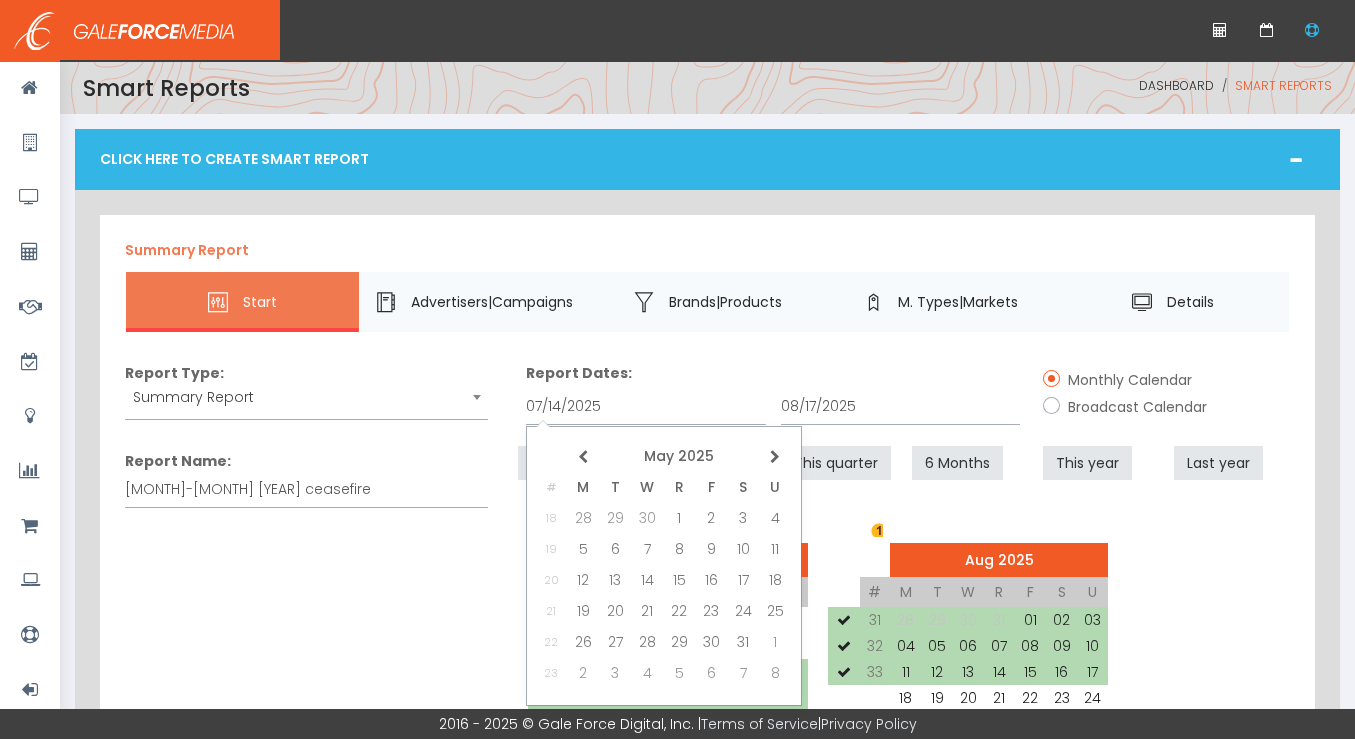 click at bounding box center [583, 457] 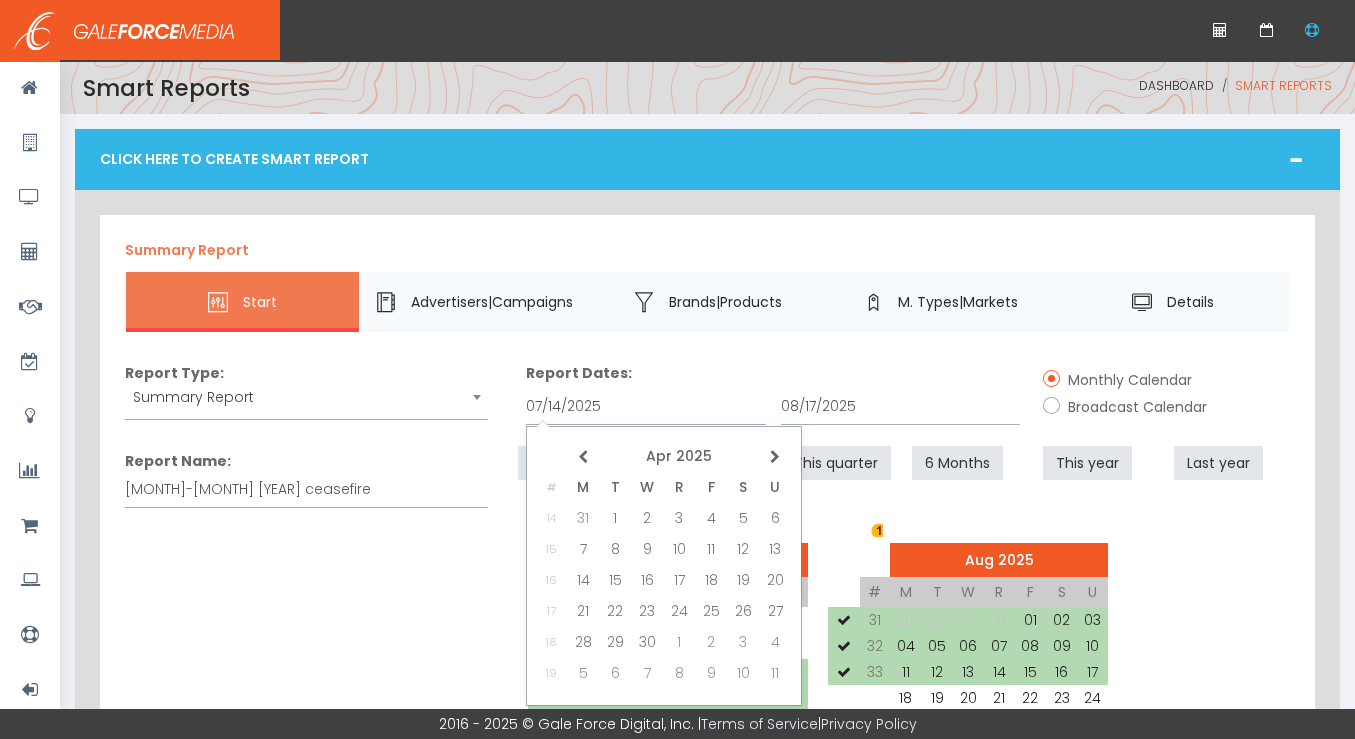 click at bounding box center [583, 457] 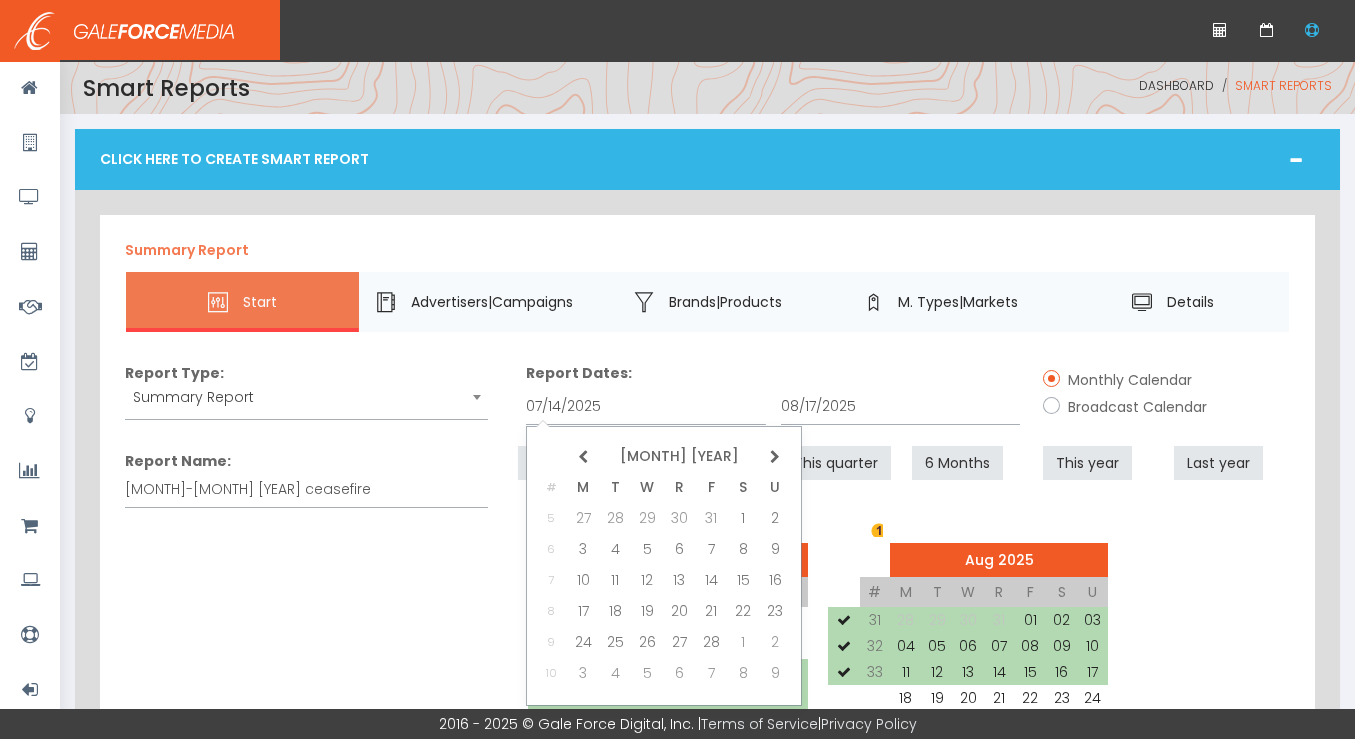 click at bounding box center [583, 457] 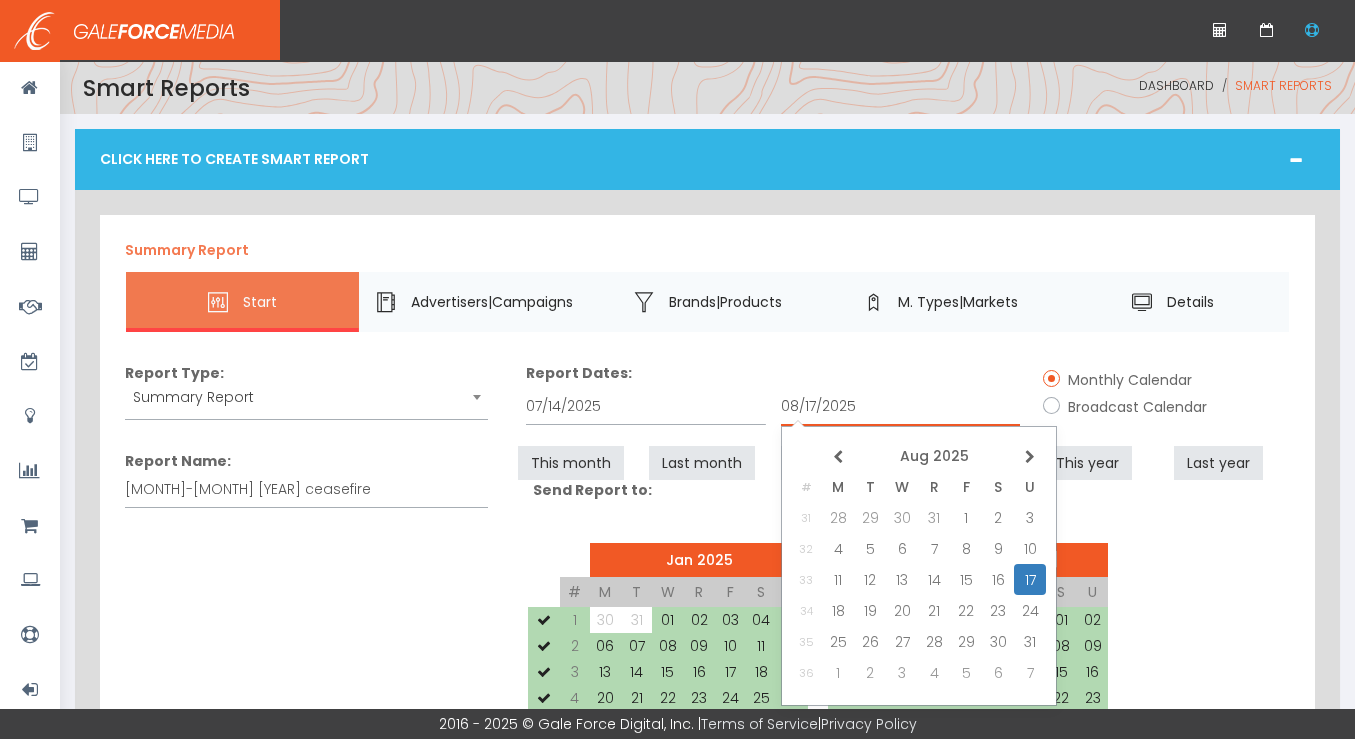 click on "08/17/2025" at bounding box center [901, 407] 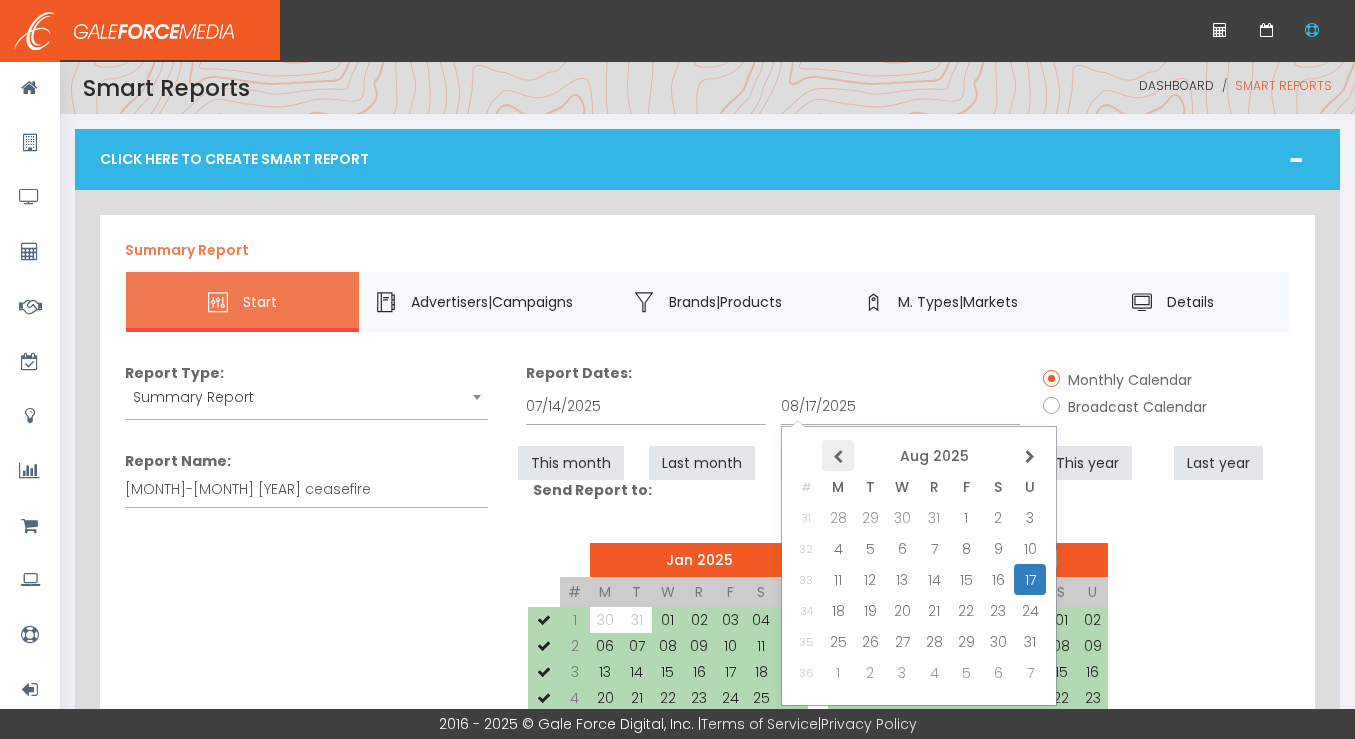 click at bounding box center [0, 0] 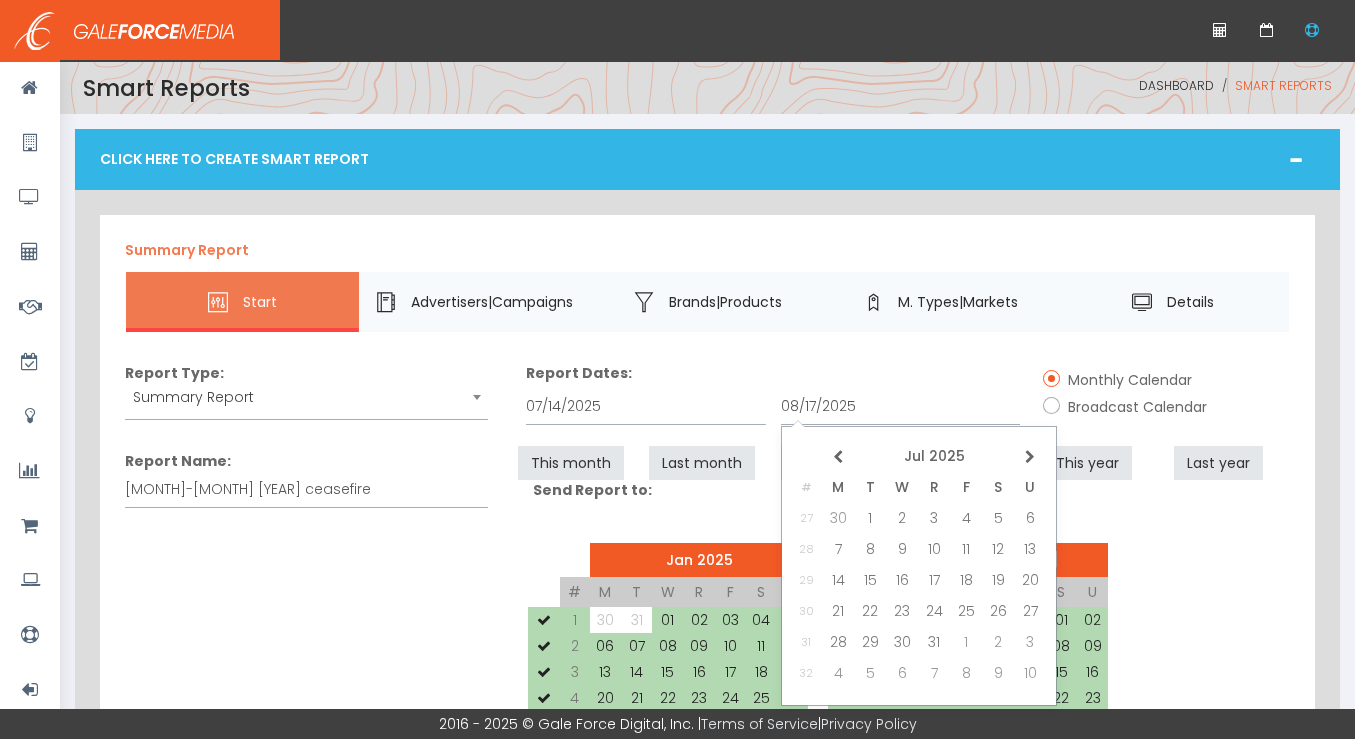 click at bounding box center (0, 0) 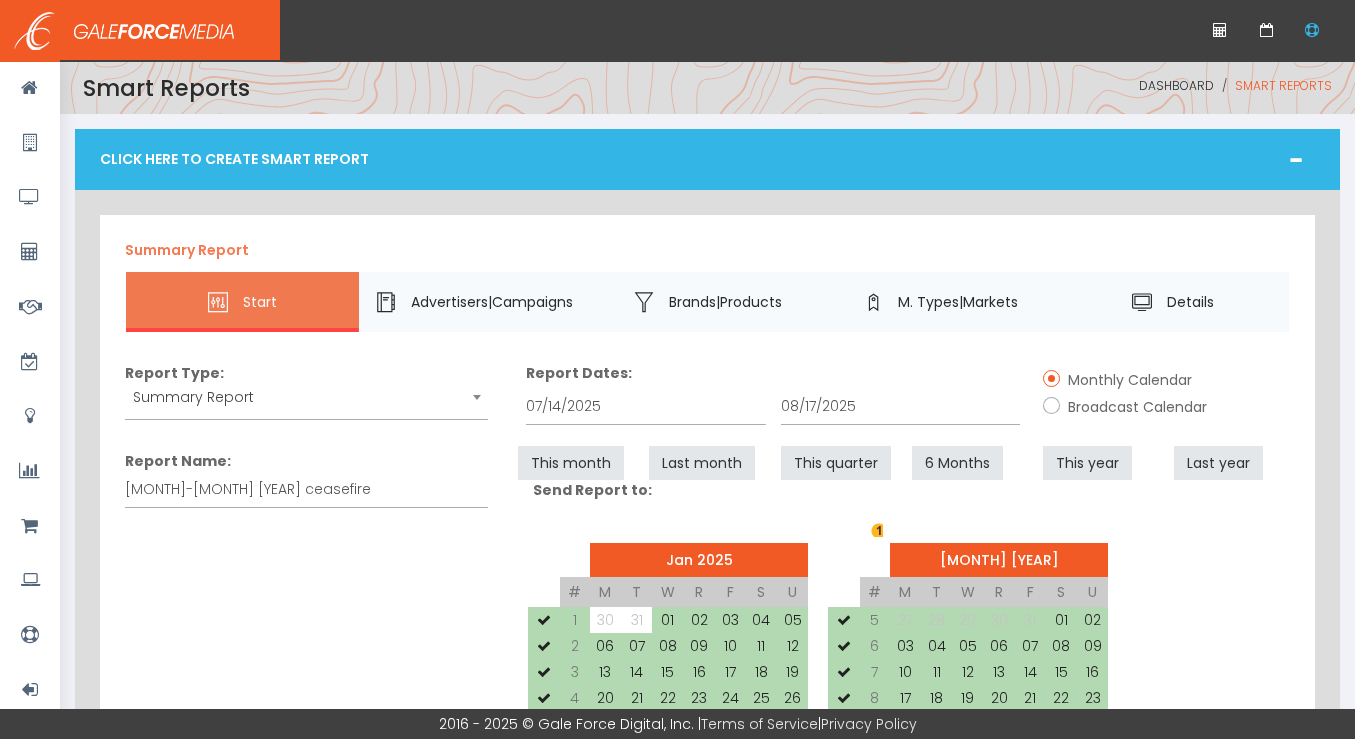 scroll, scrollTop: 248, scrollLeft: 0, axis: vertical 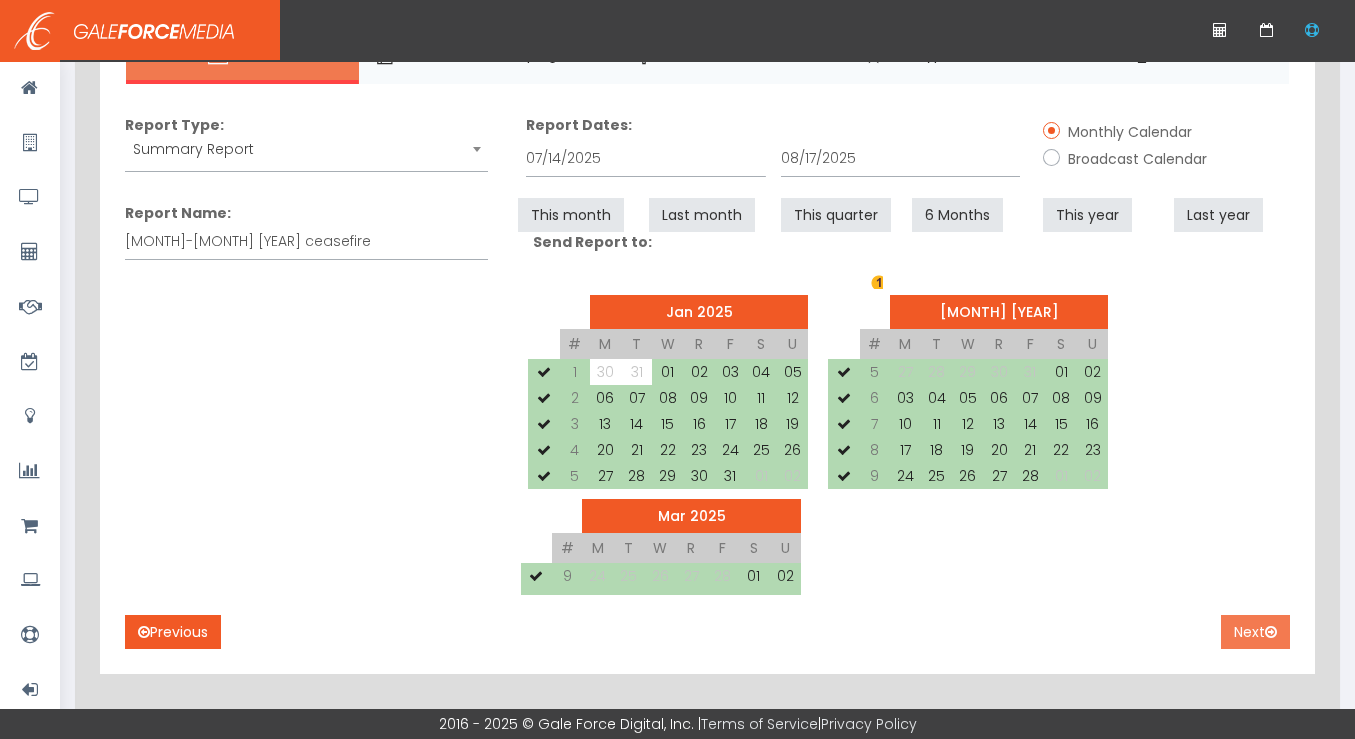 click on "Next" at bounding box center [1255, 632] 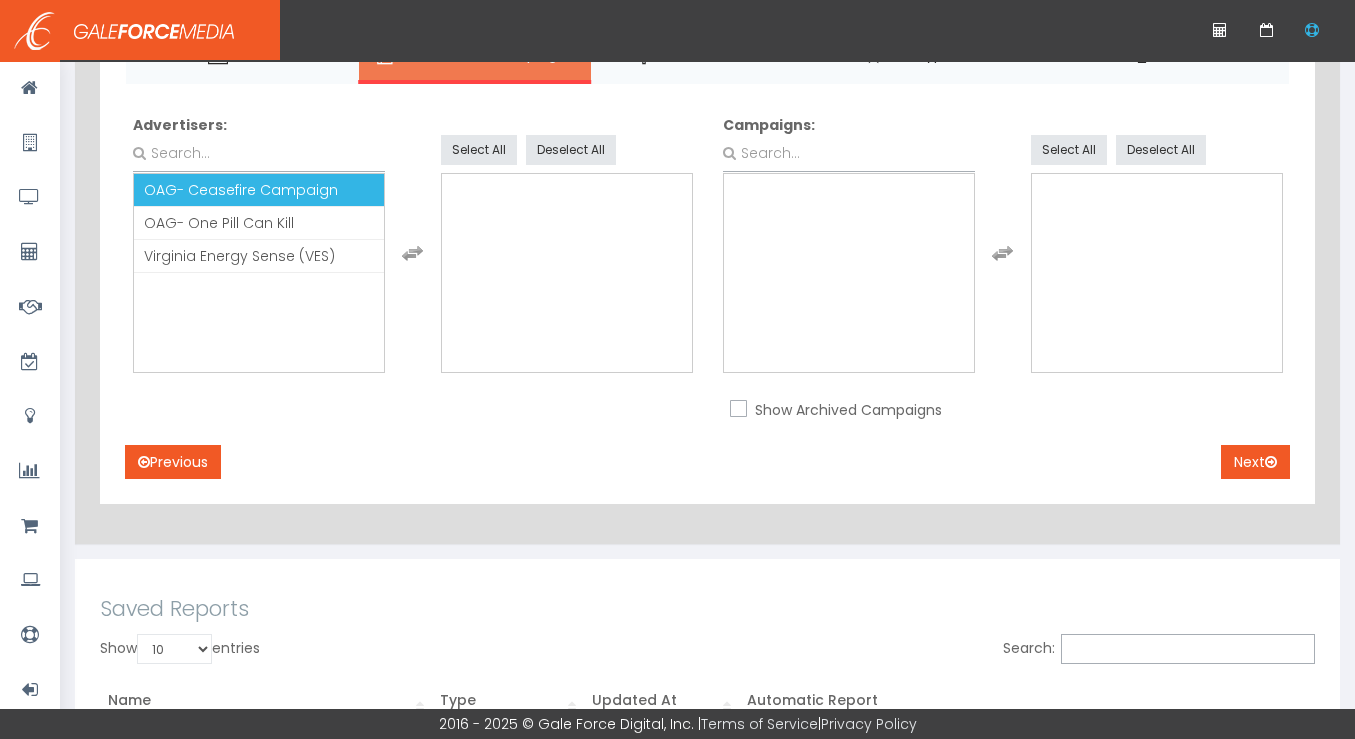 click on "OAG- Ceasefire Campaign" at bounding box center [241, 190] 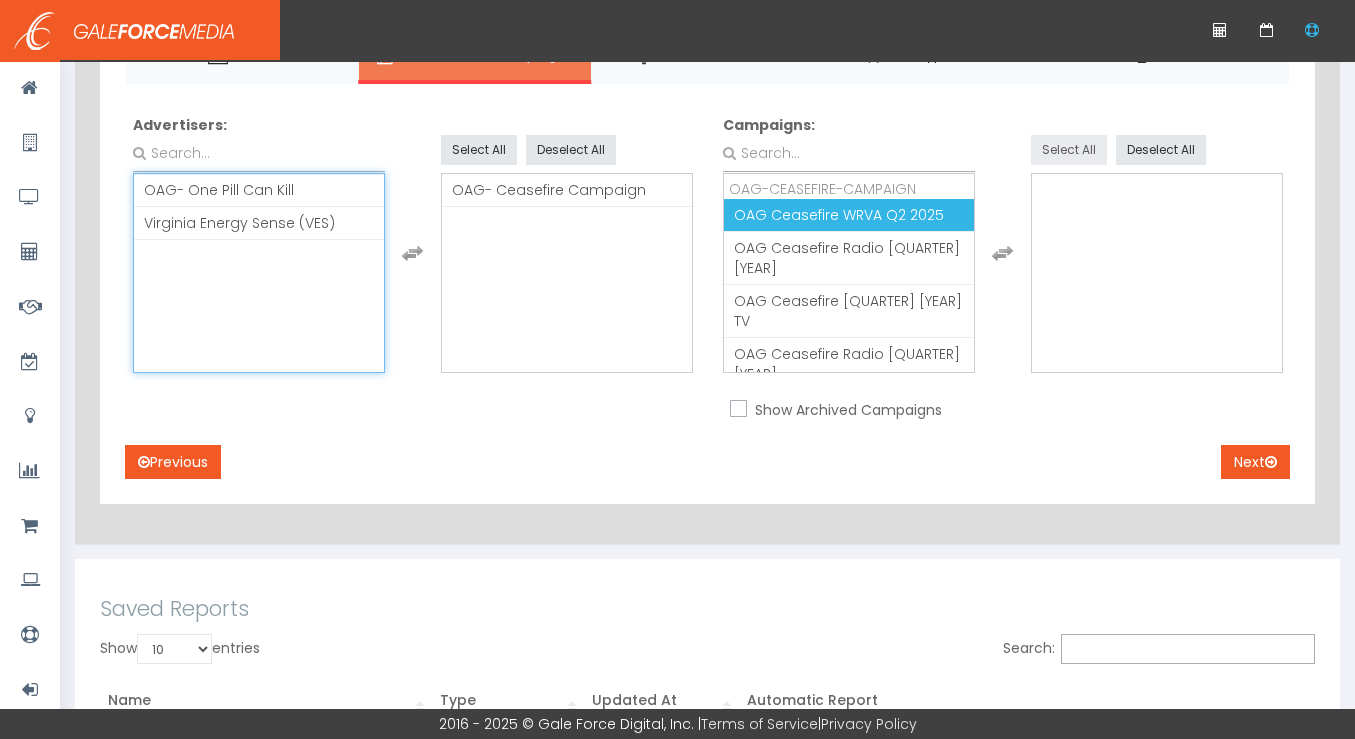 click on "Select All" at bounding box center (1069, 150) 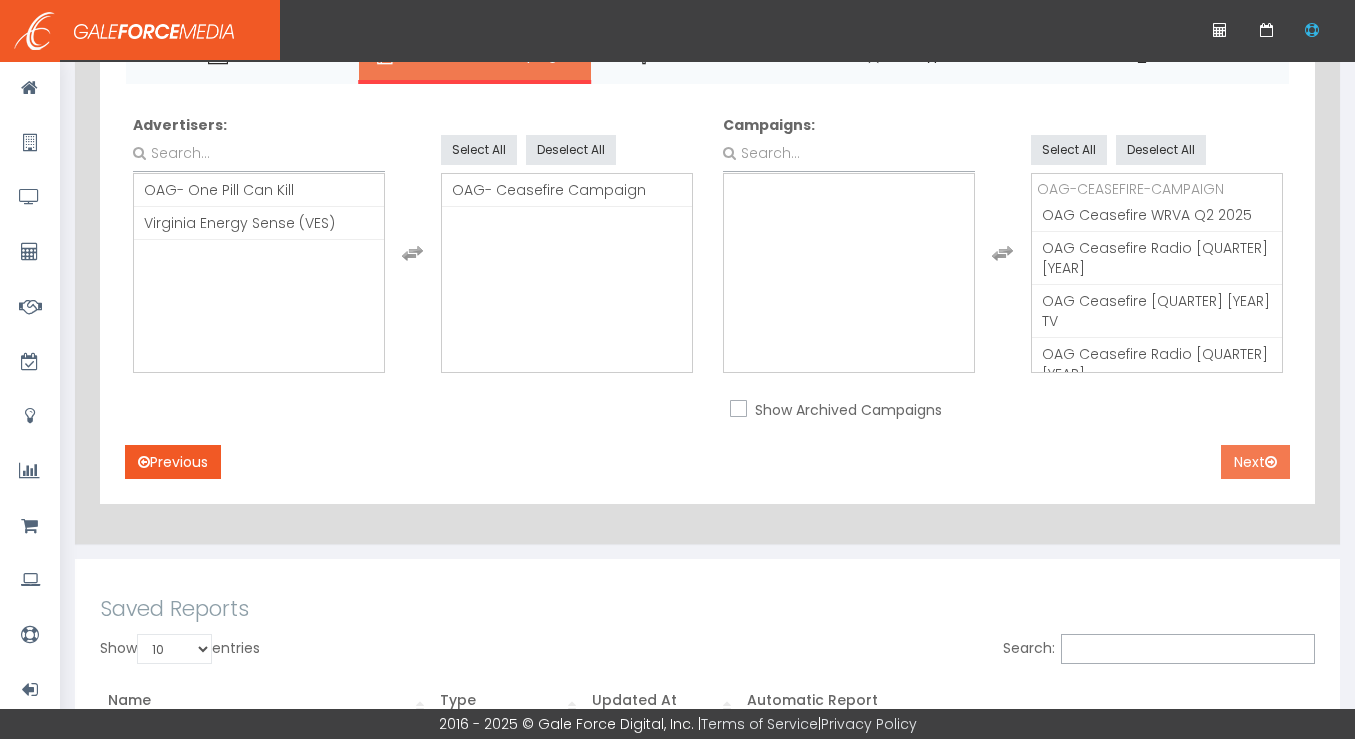 click on "Next" at bounding box center [1255, 462] 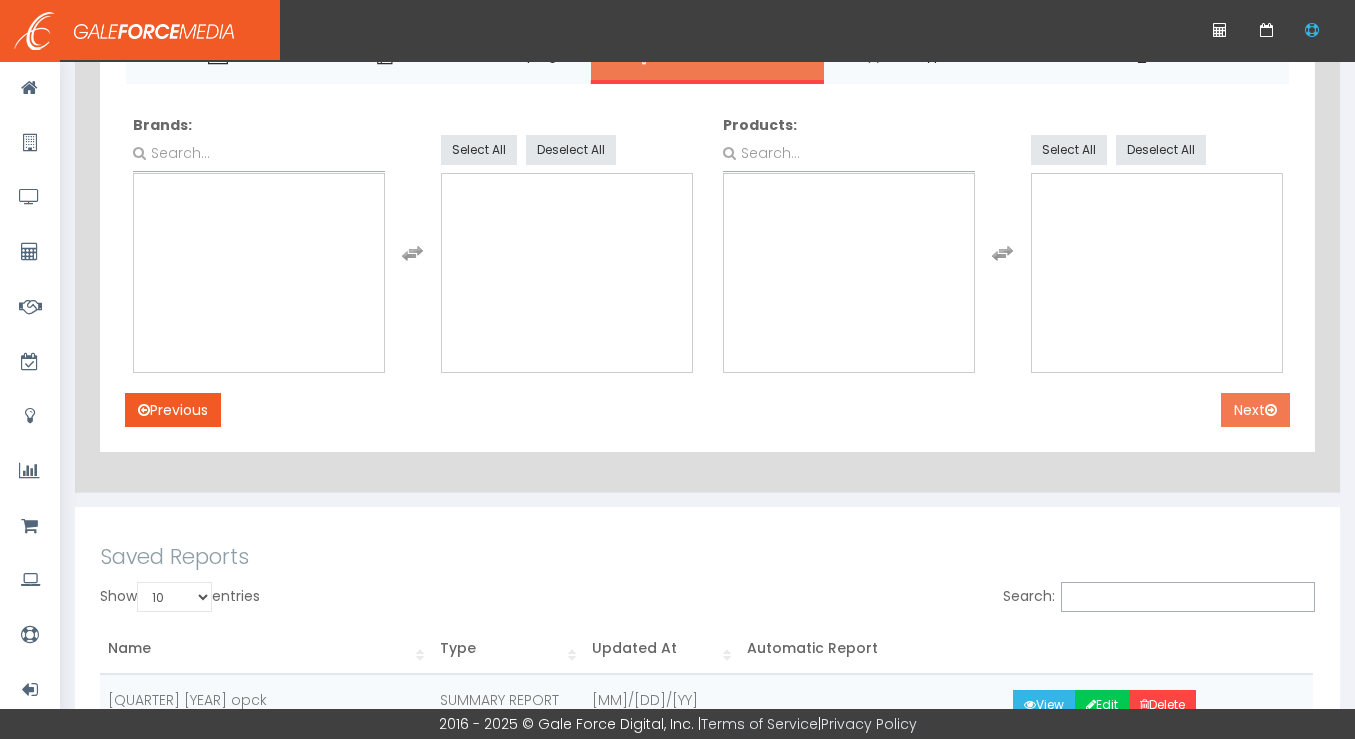 click on "Next" at bounding box center [1255, 410] 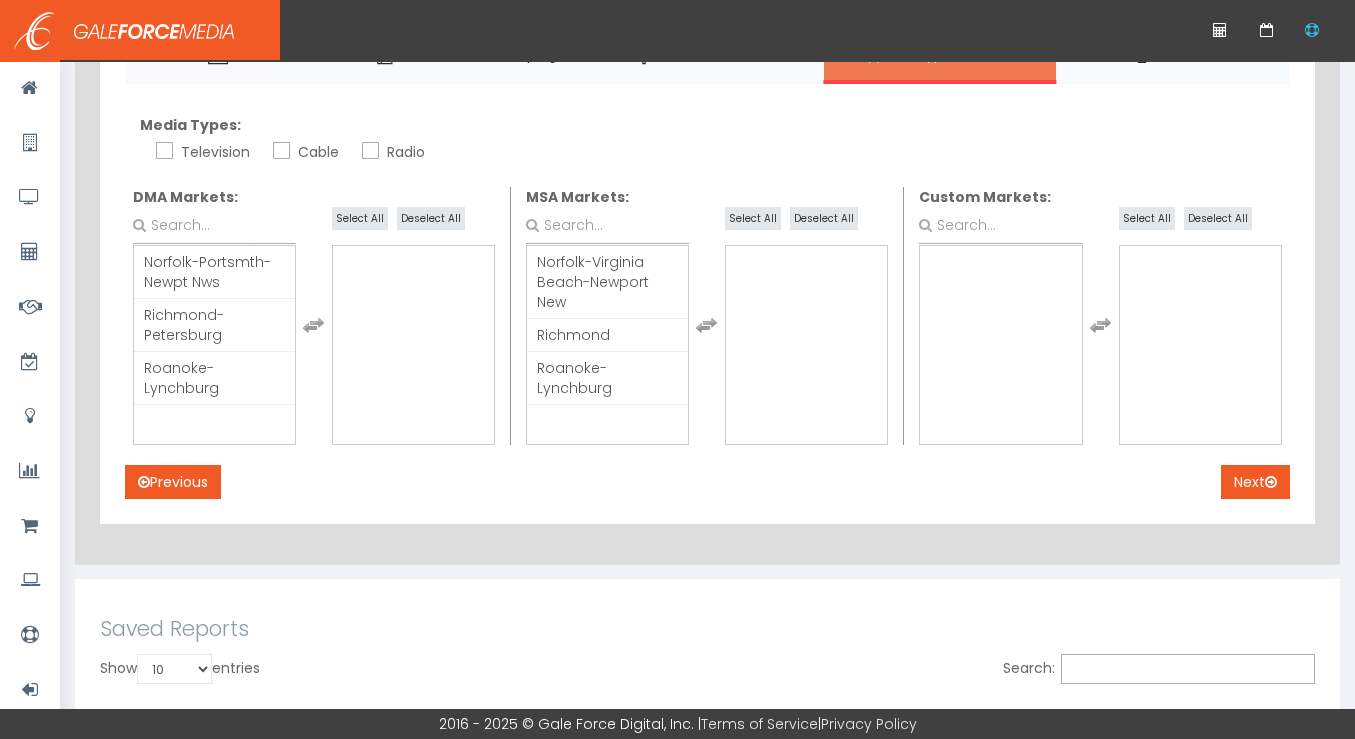 click on "Television                                                                                   Cable                                                                                   Radio" at bounding box center [708, 138] 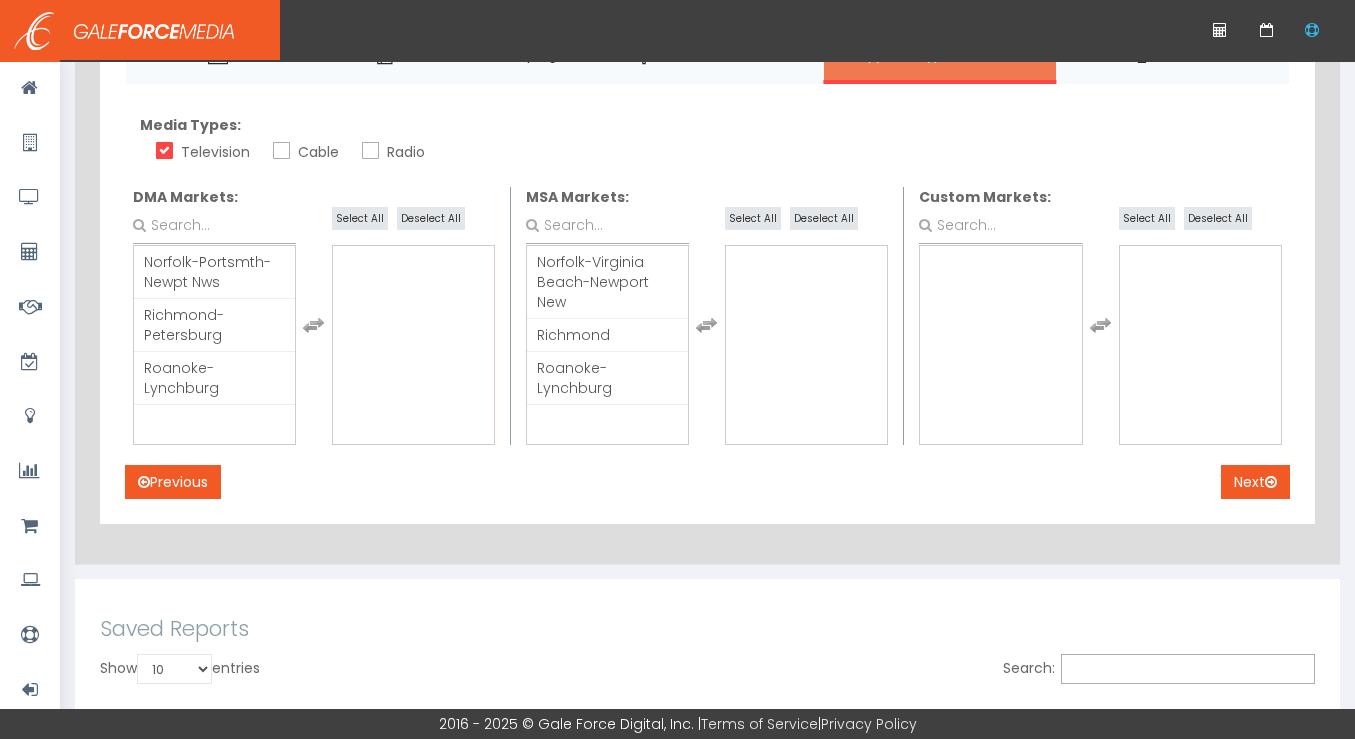 click on "Cable" at bounding box center (316, 152) 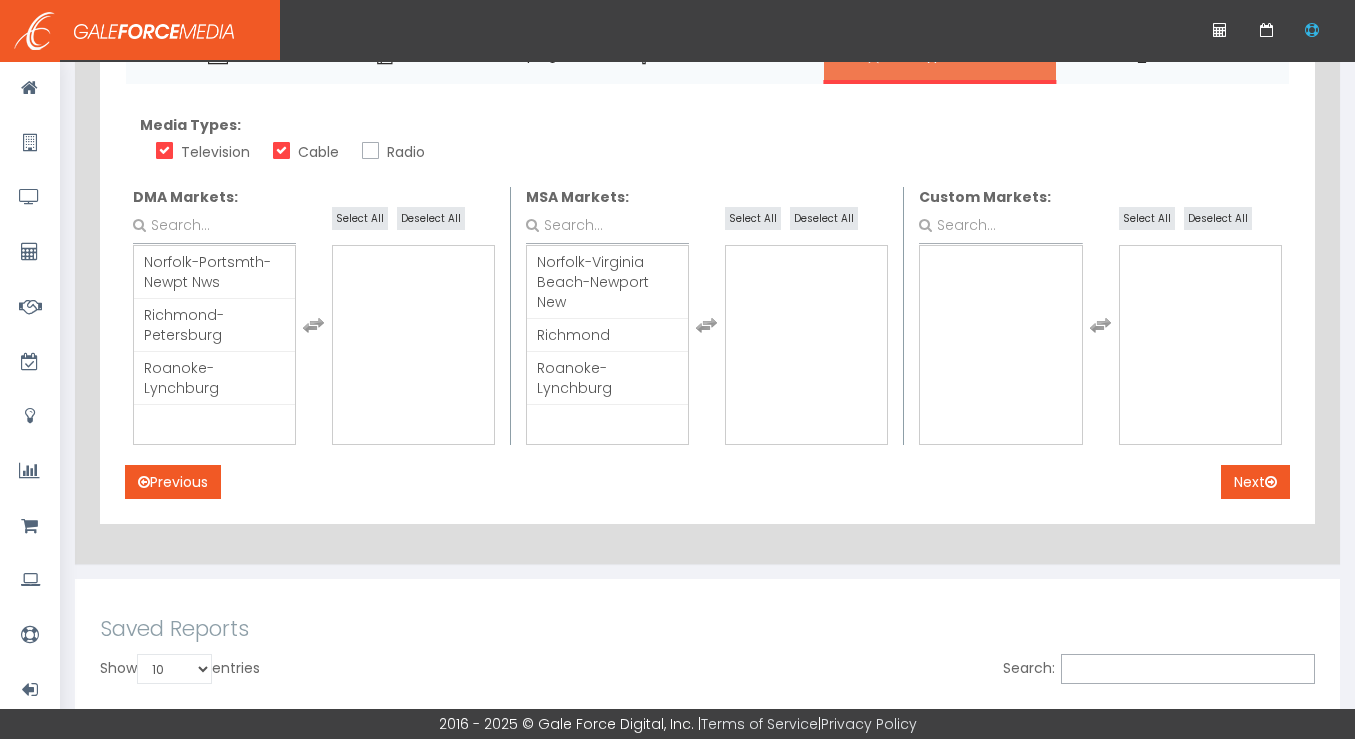 click on "Radio" at bounding box center [403, 152] 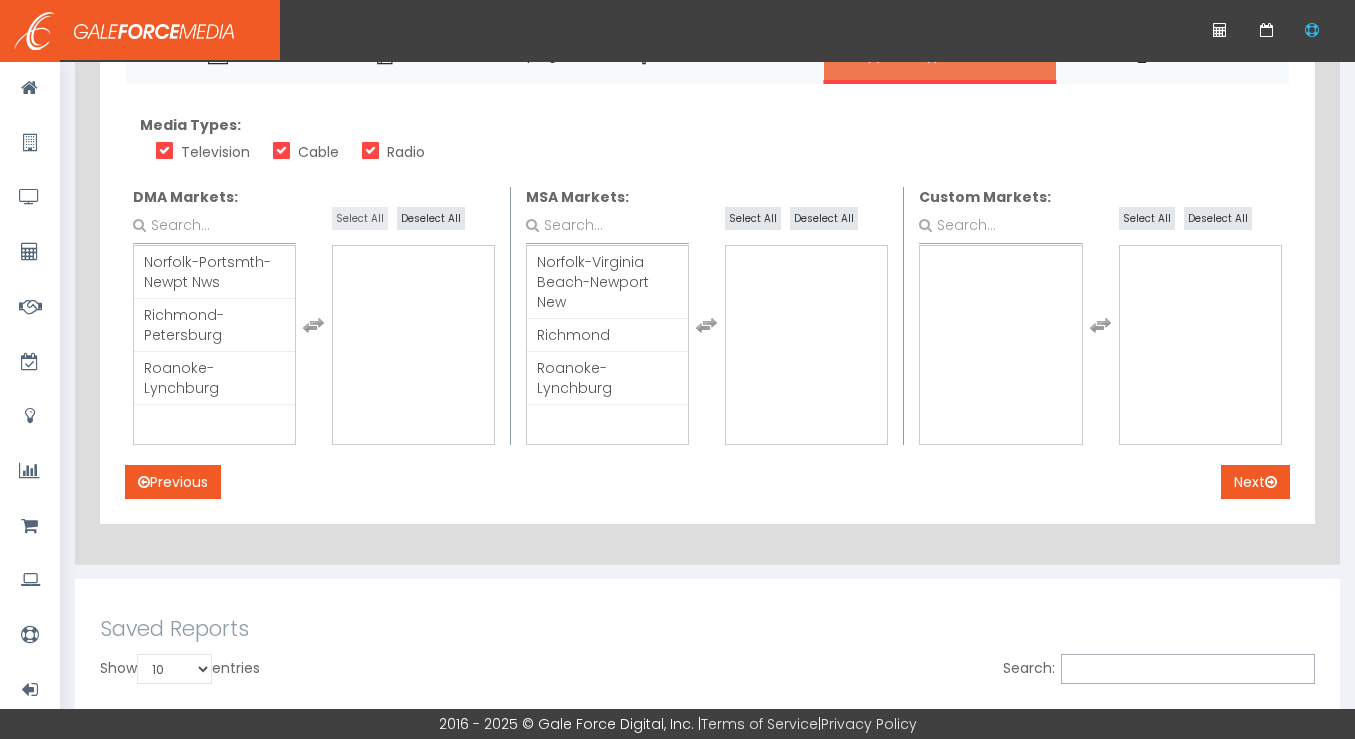 click on "Select All" at bounding box center (360, 218) 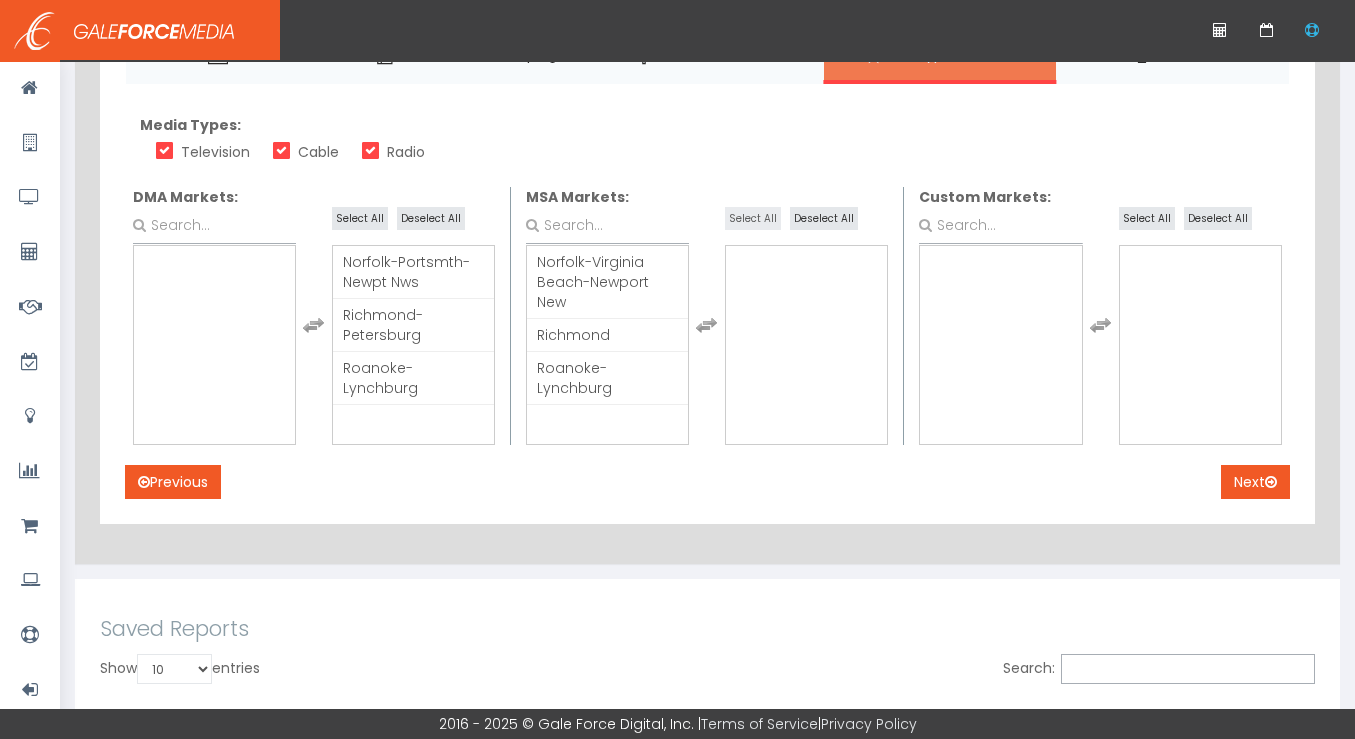 click on "Select All" at bounding box center (753, 218) 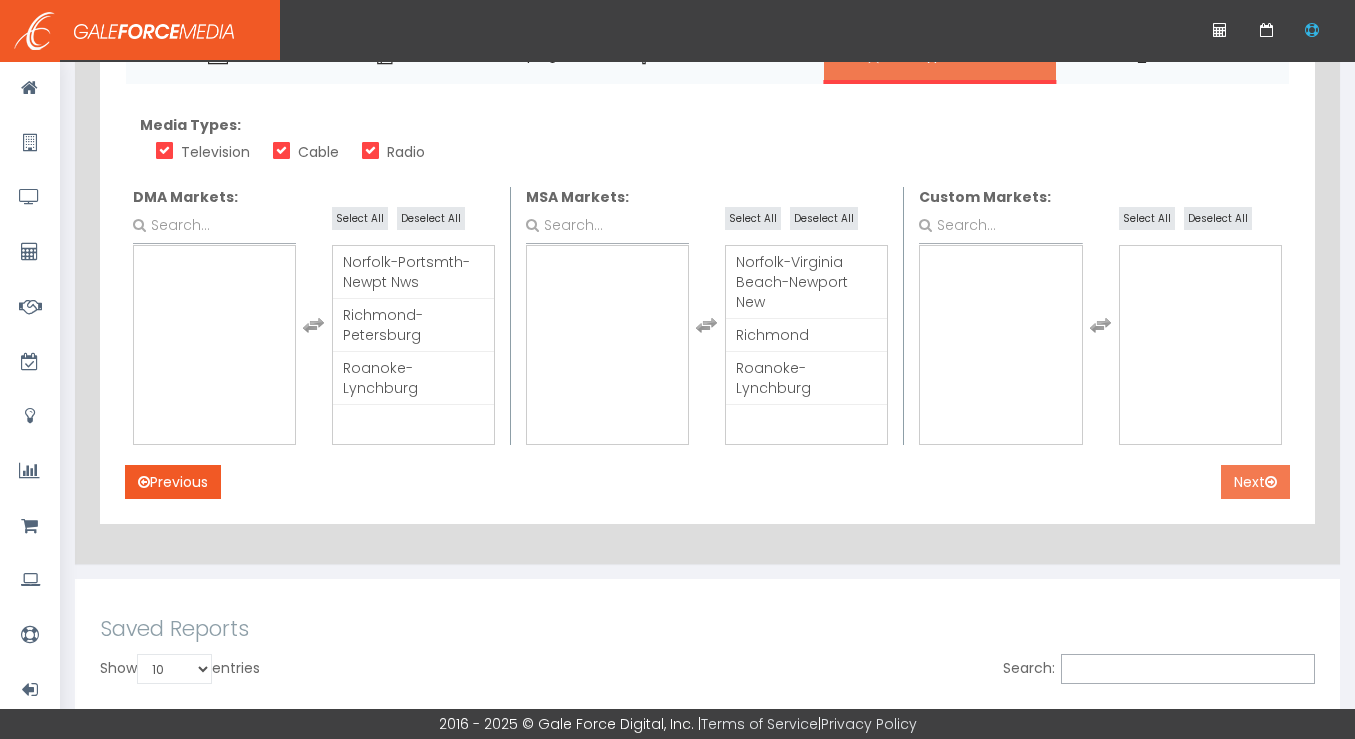 click on "Next" at bounding box center (1255, 482) 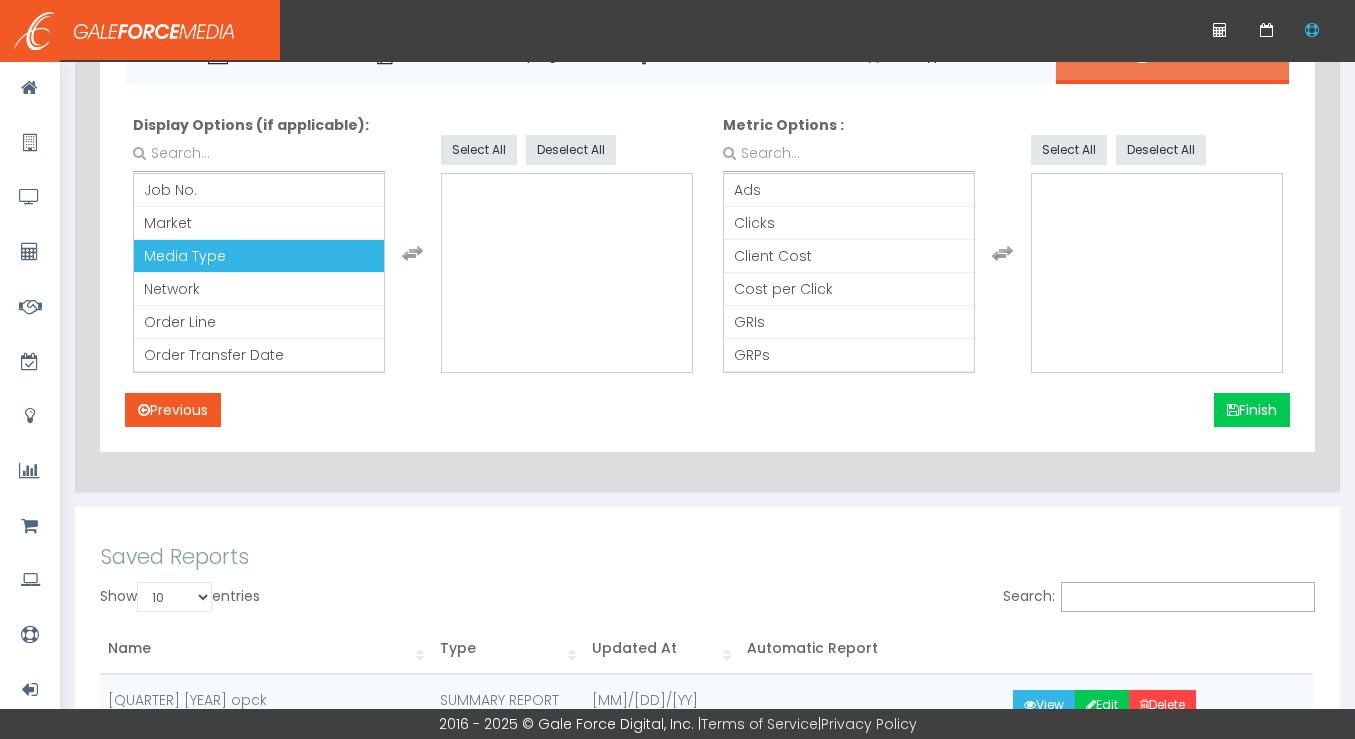 scroll, scrollTop: 535, scrollLeft: 0, axis: vertical 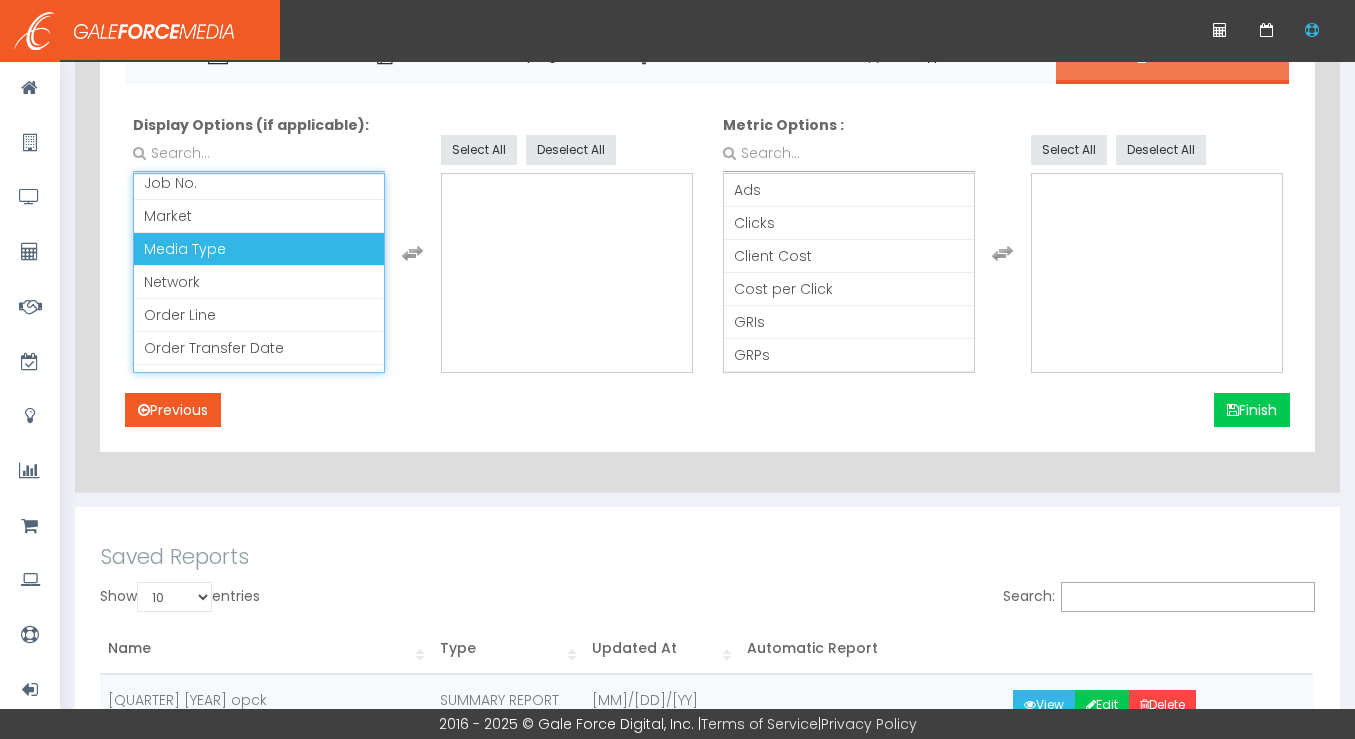 click on "Media Type" at bounding box center [259, 249] 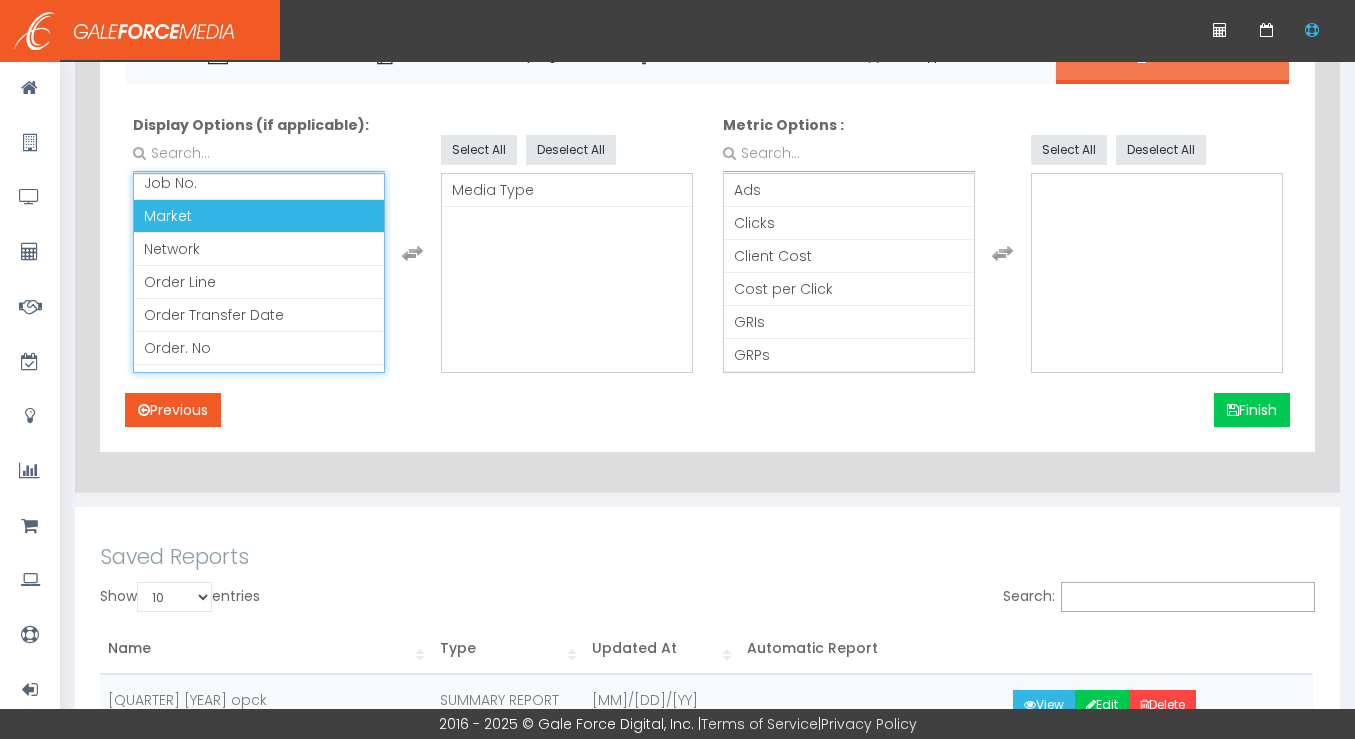 click on "Market" at bounding box center (259, 216) 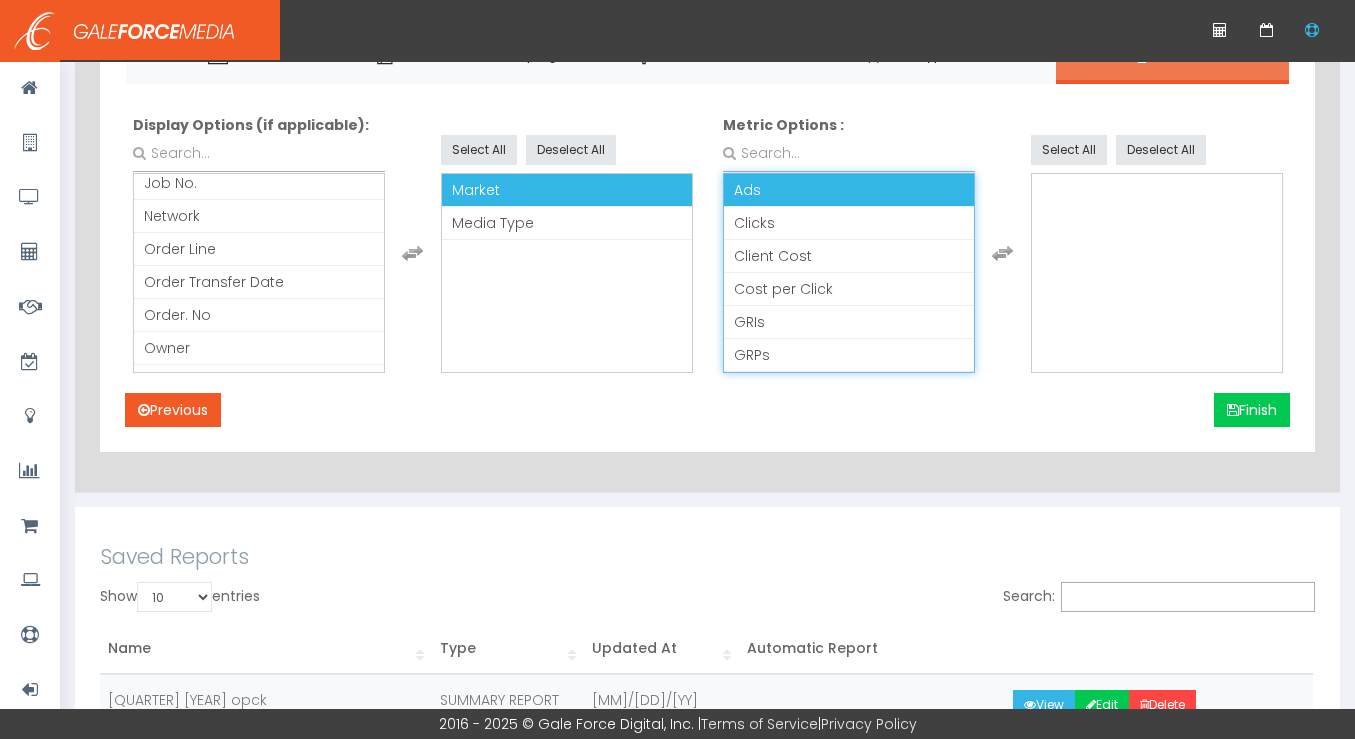 click on "Ads" at bounding box center [849, 190] 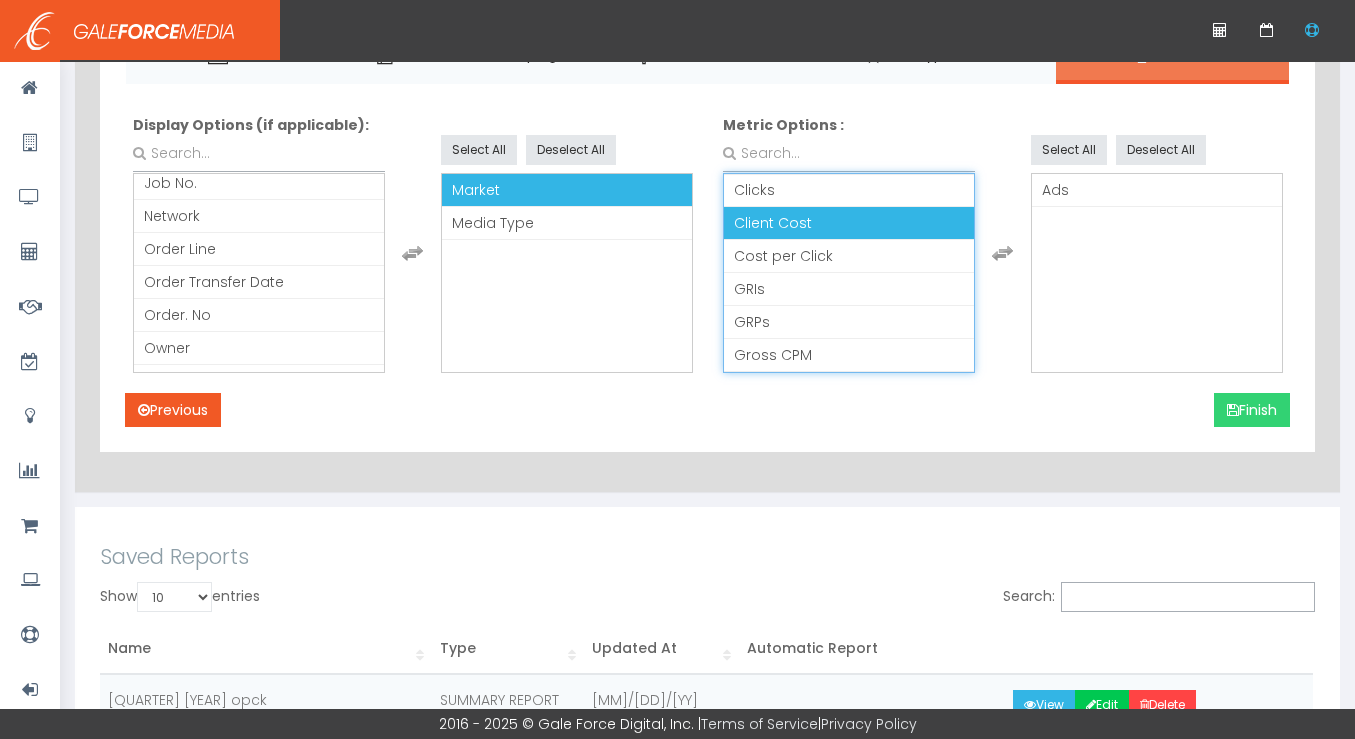 click on "Finish" at bounding box center (1252, 410) 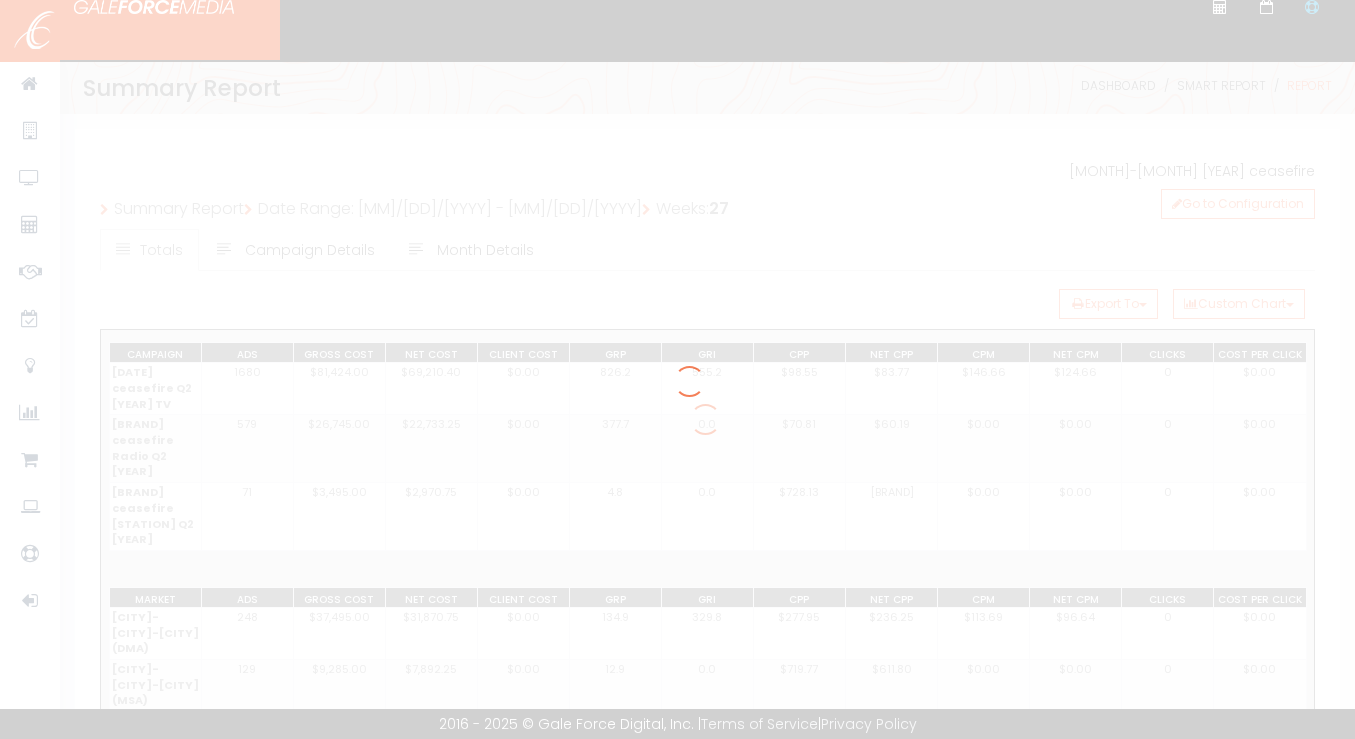 scroll, scrollTop: 0, scrollLeft: 0, axis: both 